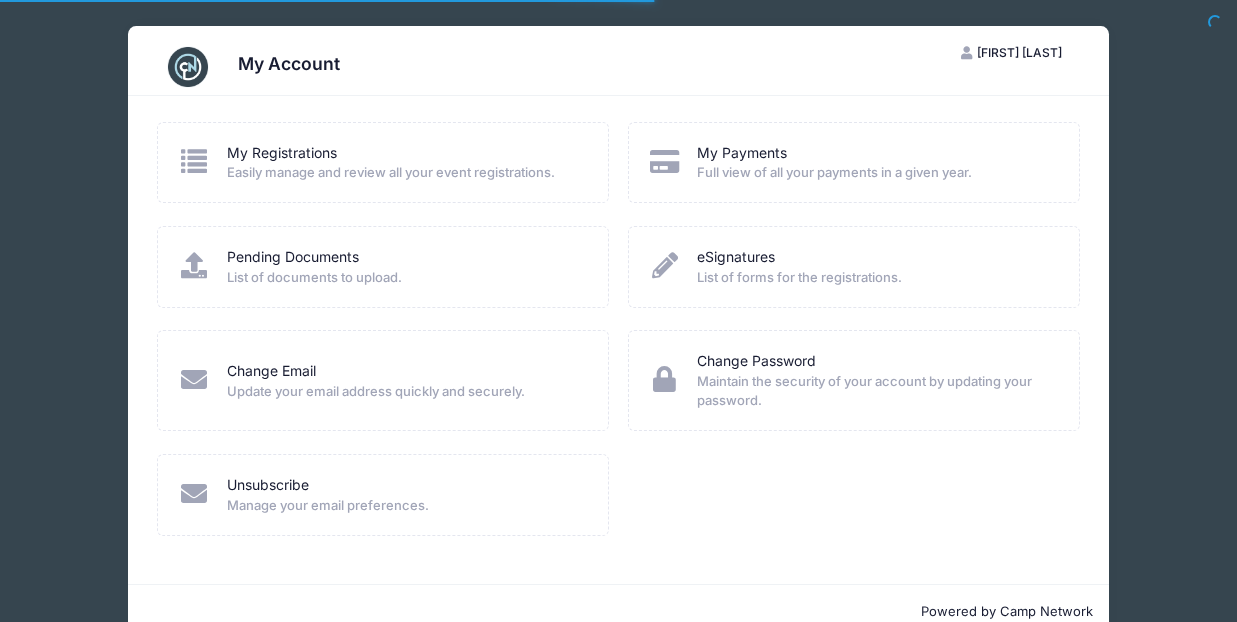 scroll, scrollTop: 0, scrollLeft: 0, axis: both 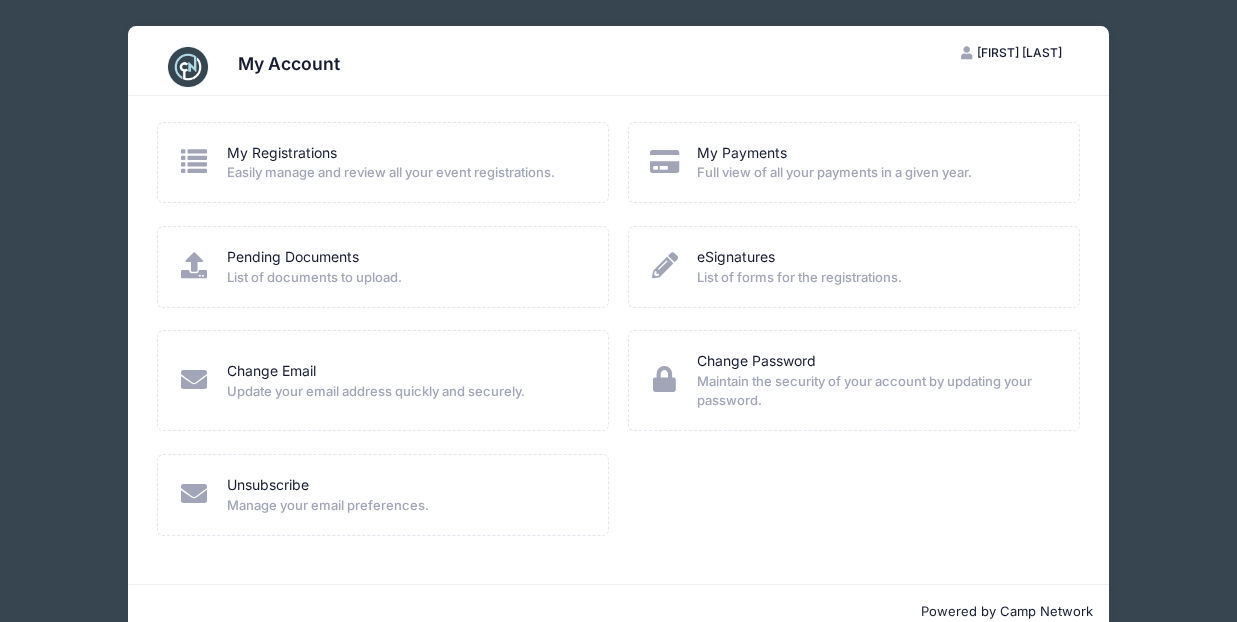 click on "Easily manage and review all your event registrations." at bounding box center (404, 173) 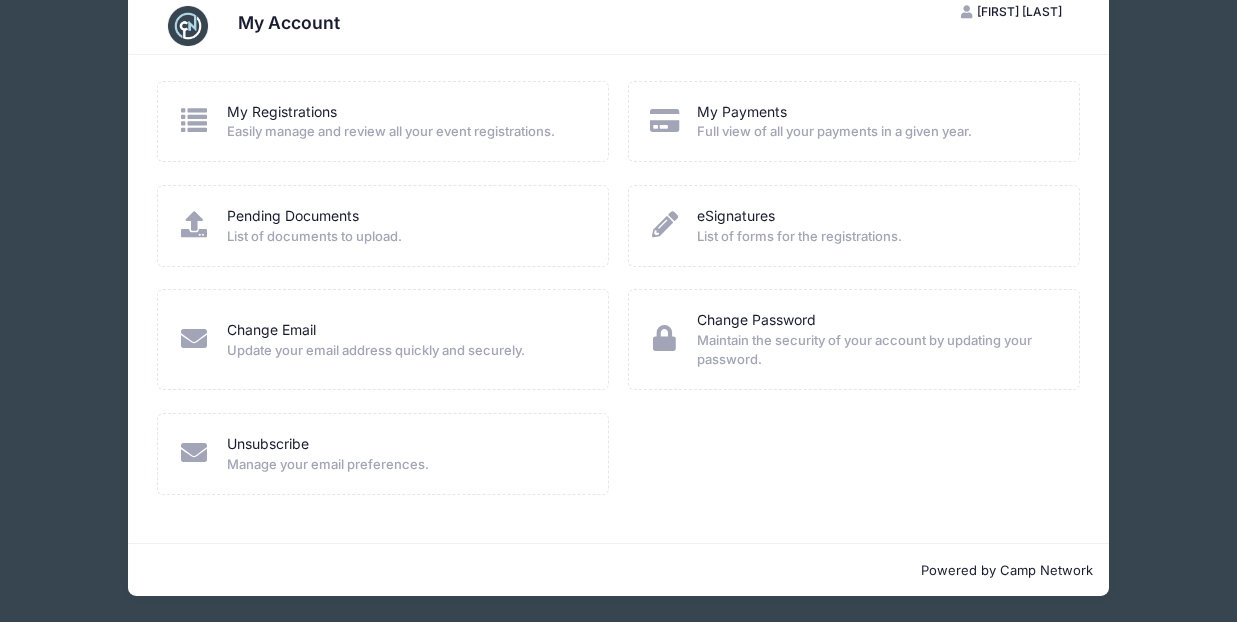 scroll, scrollTop: 0, scrollLeft: 0, axis: both 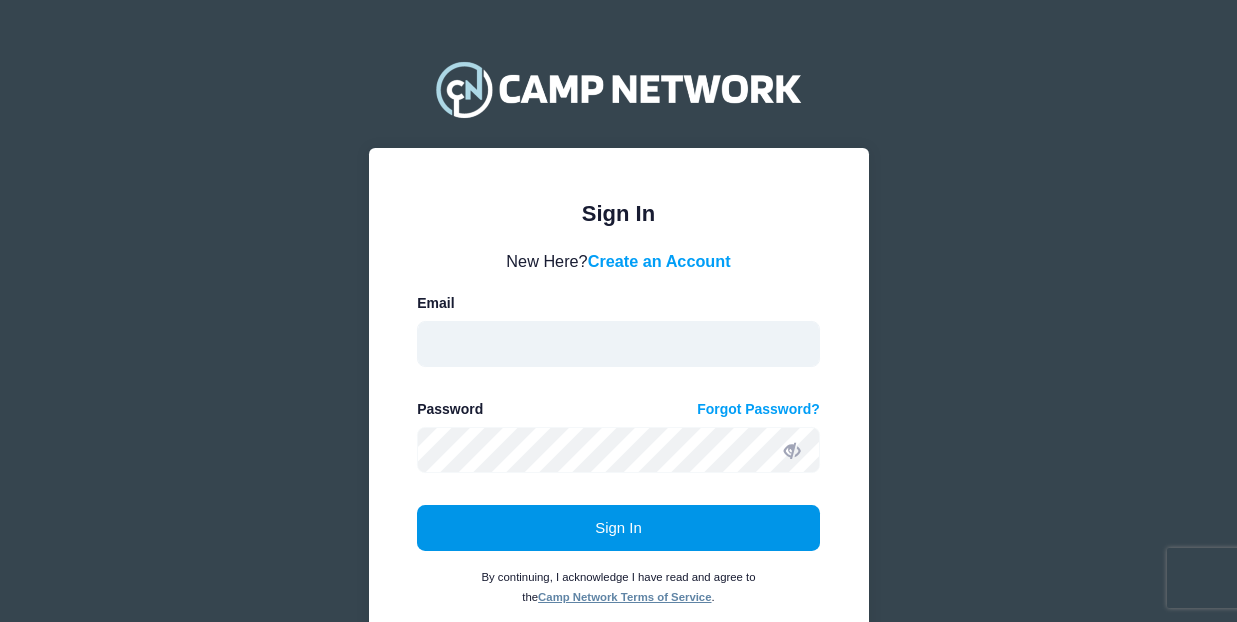 type on "pphyllis@comcast.net" 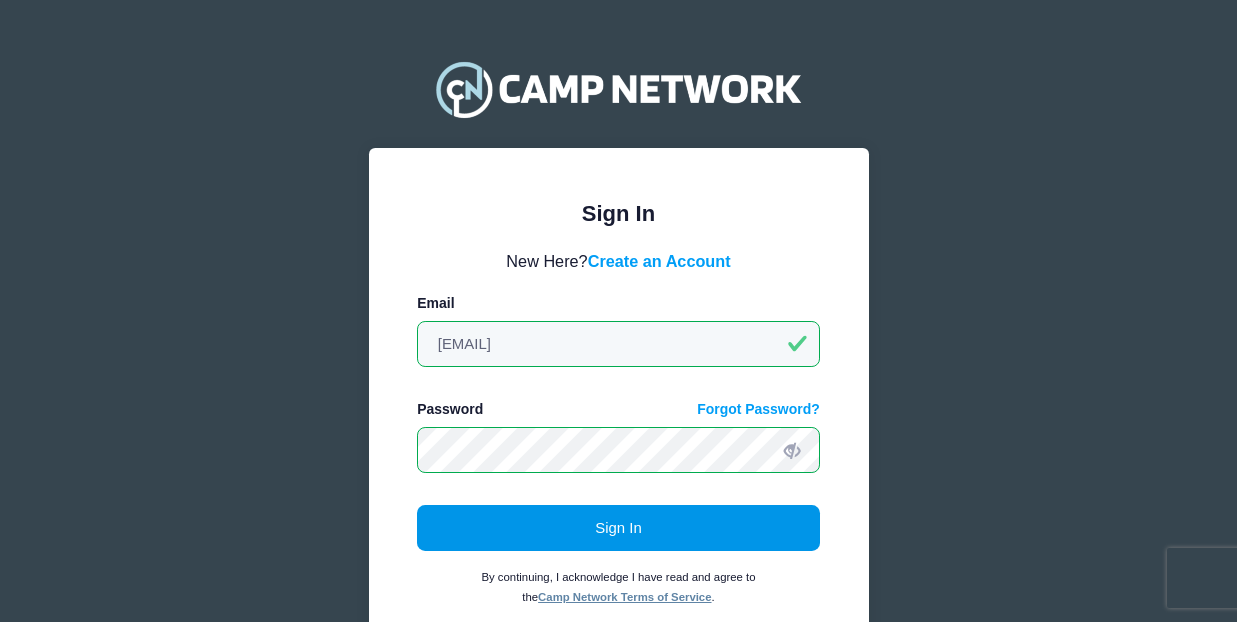 click on "Sign In" at bounding box center (618, 528) 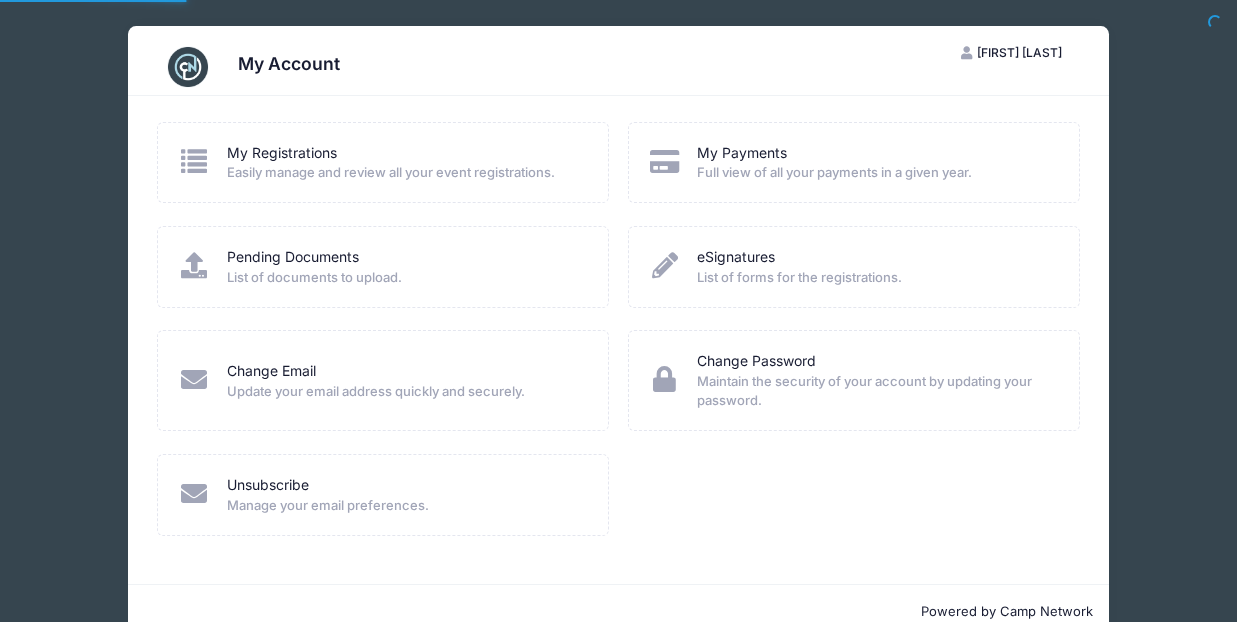 scroll, scrollTop: 0, scrollLeft: 0, axis: both 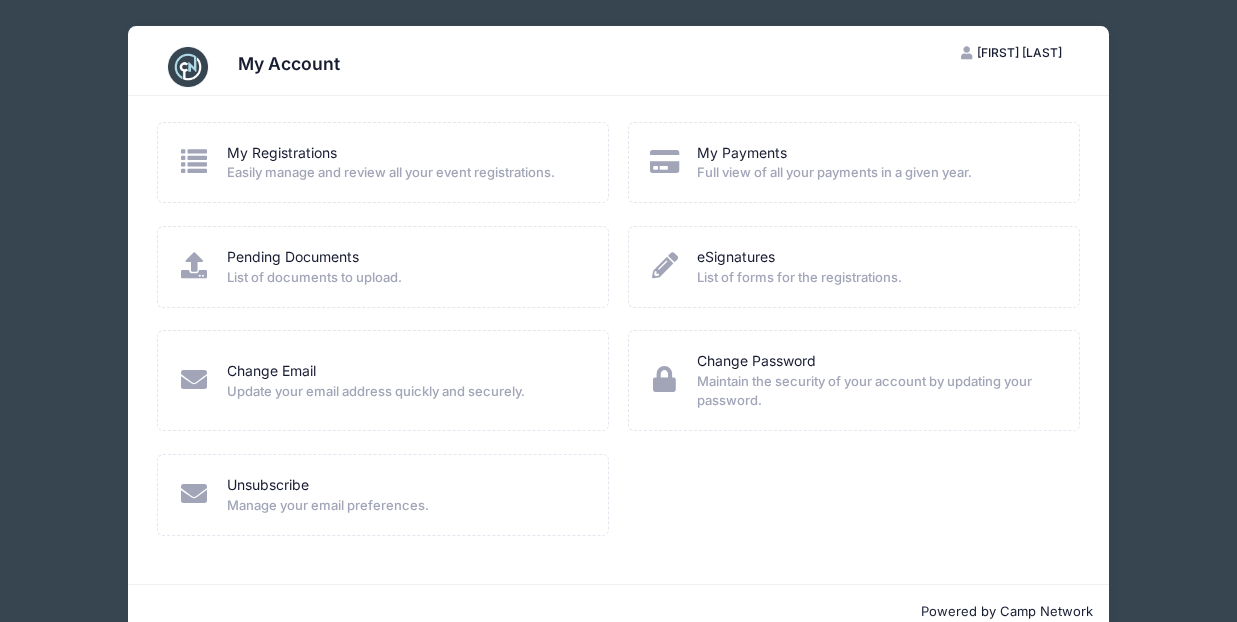 click on "[FIRST] [LAST]" at bounding box center (1019, 52) 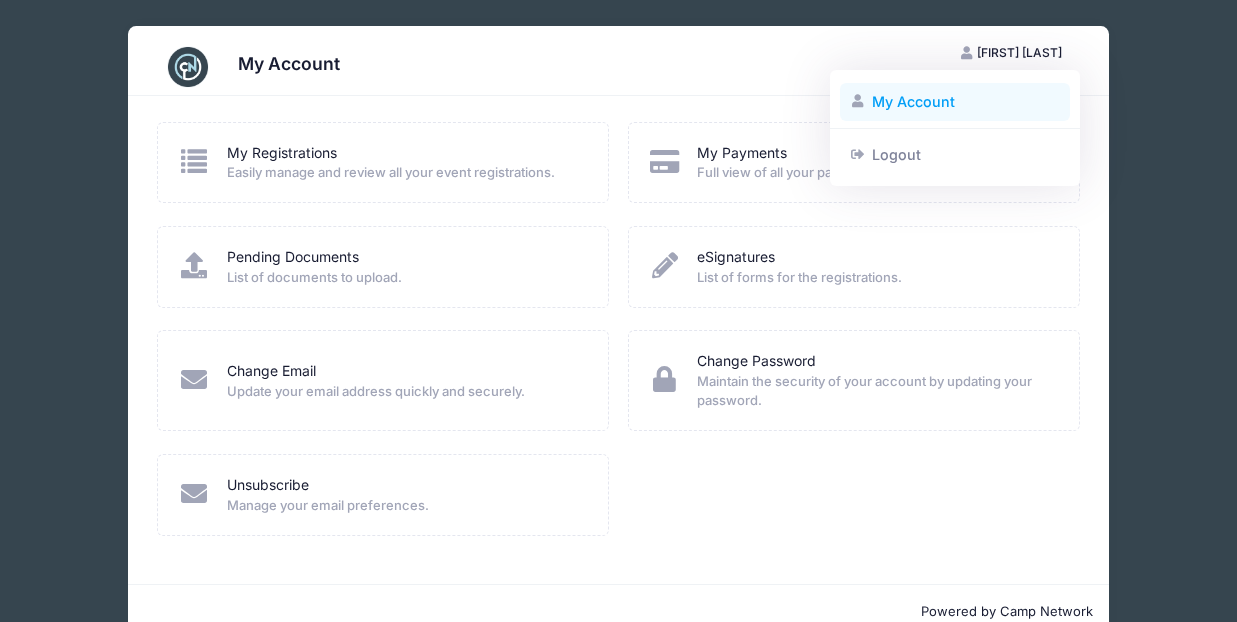 click on "My Account" at bounding box center (955, 102) 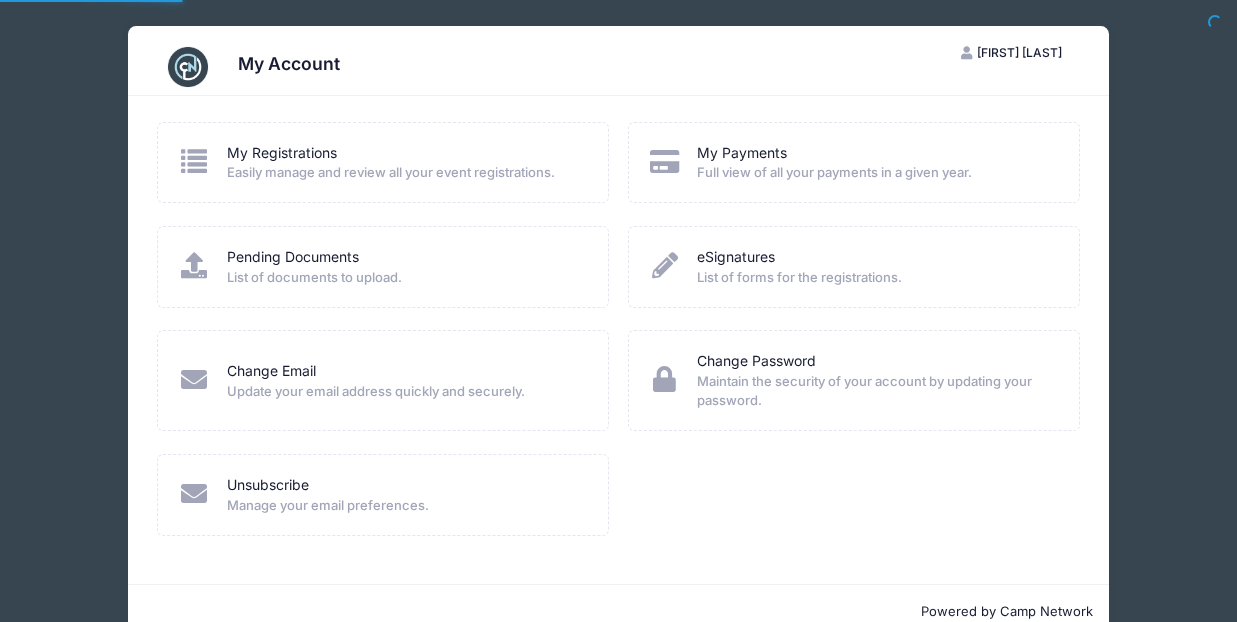 scroll, scrollTop: 0, scrollLeft: 0, axis: both 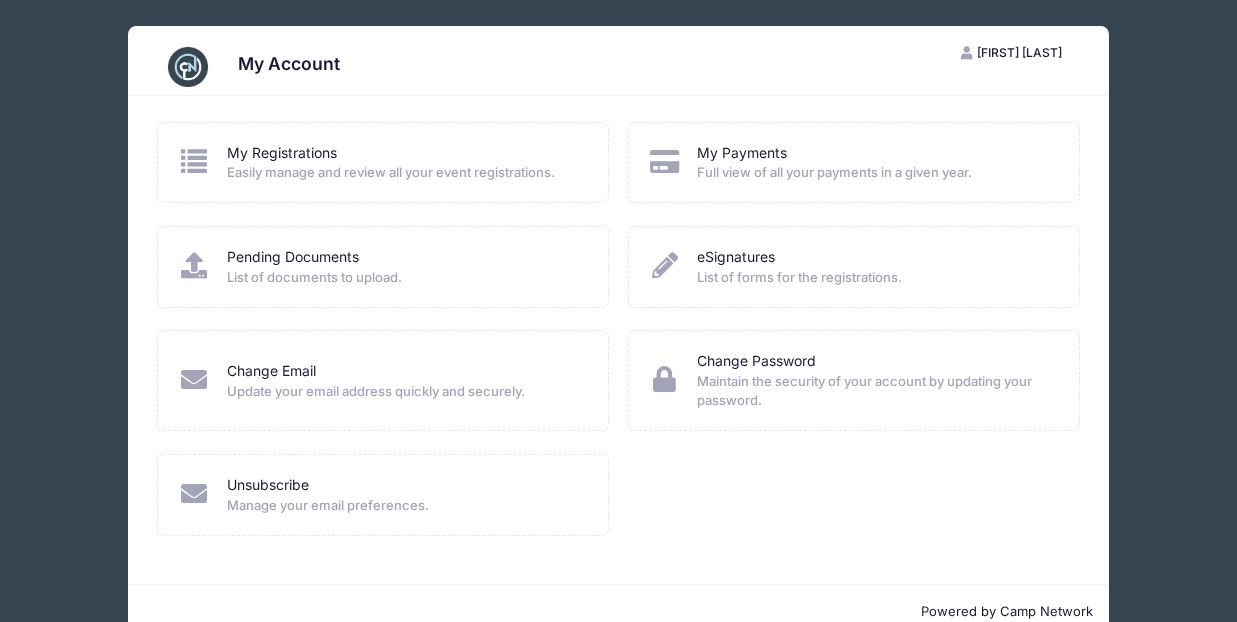 click on "Update your email address quickly and securely." at bounding box center [404, 392] 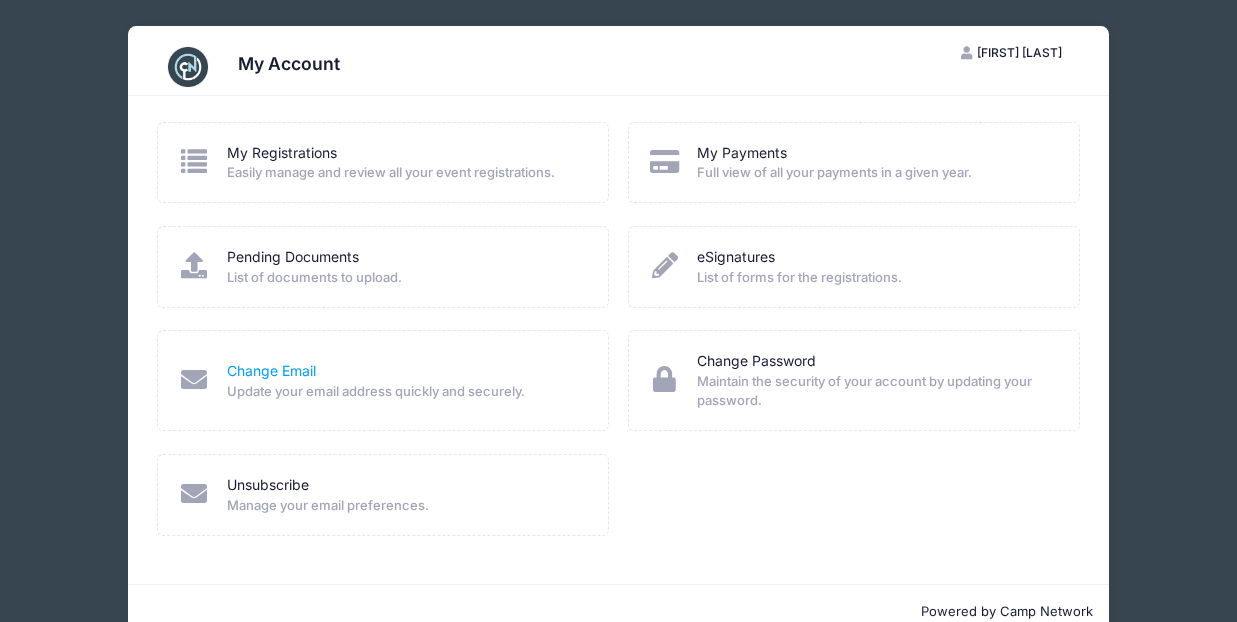 click on "Change Email" at bounding box center (271, 371) 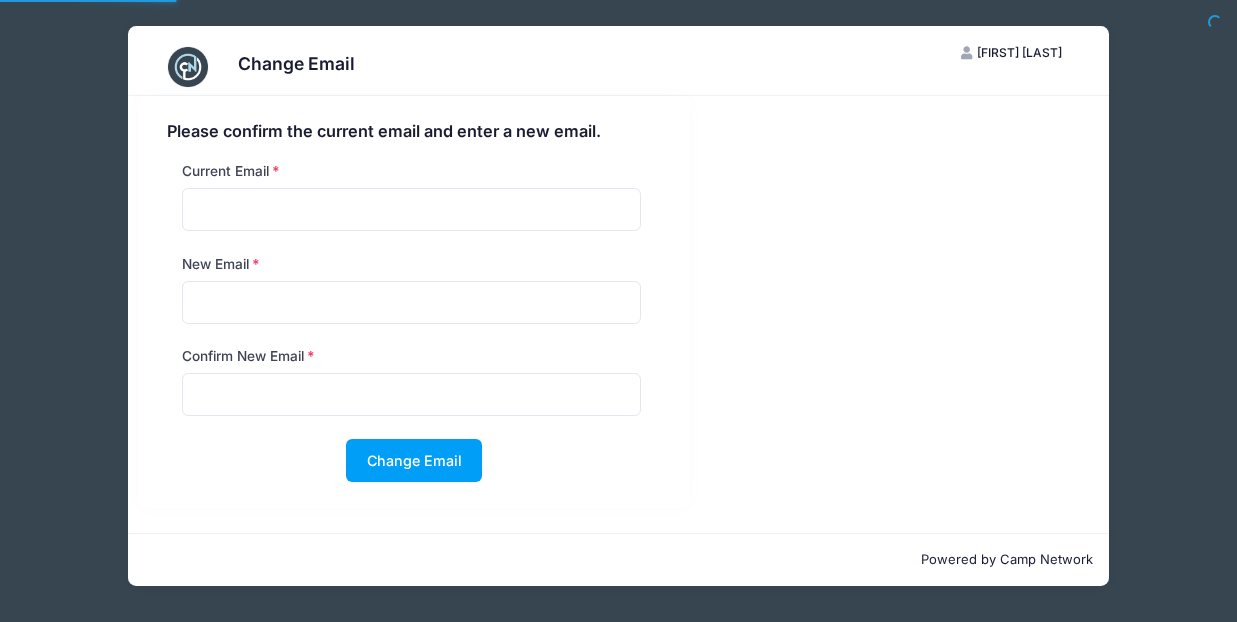 scroll, scrollTop: 0, scrollLeft: 0, axis: both 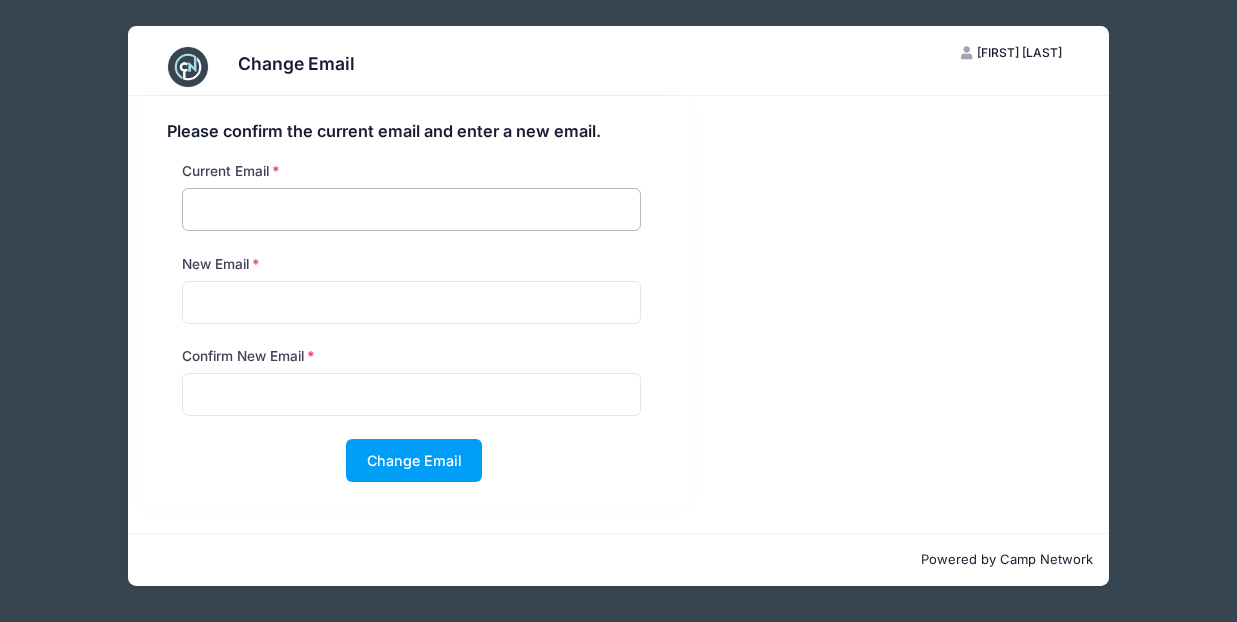 click at bounding box center [411, 209] 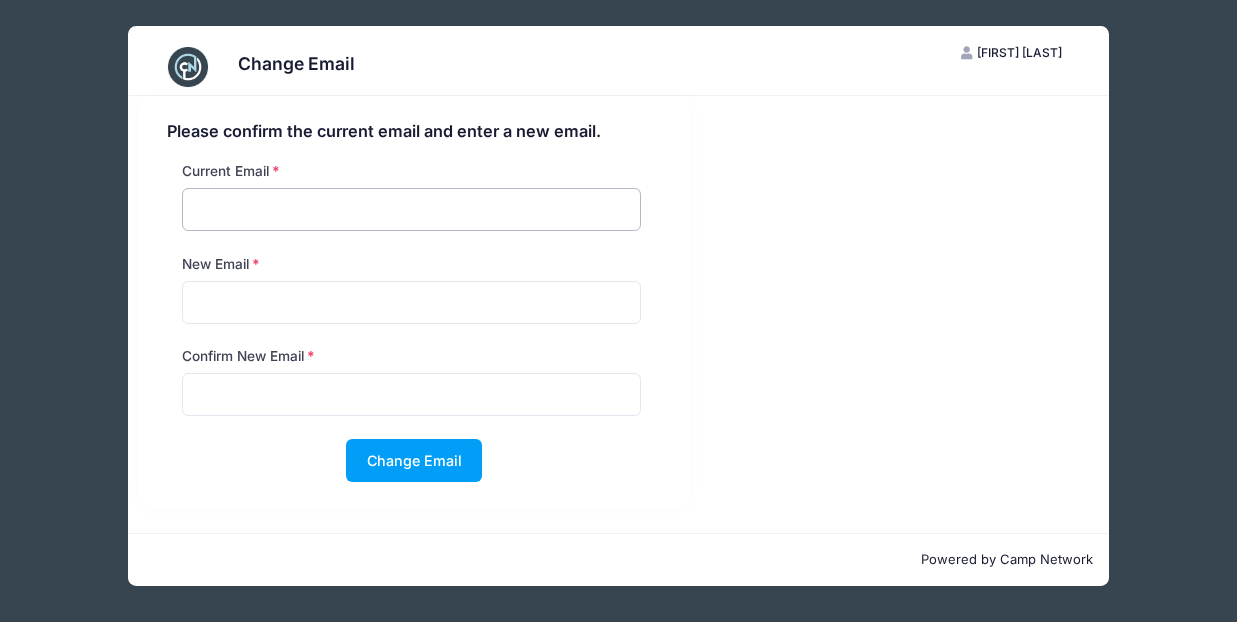 click at bounding box center [411, 209] 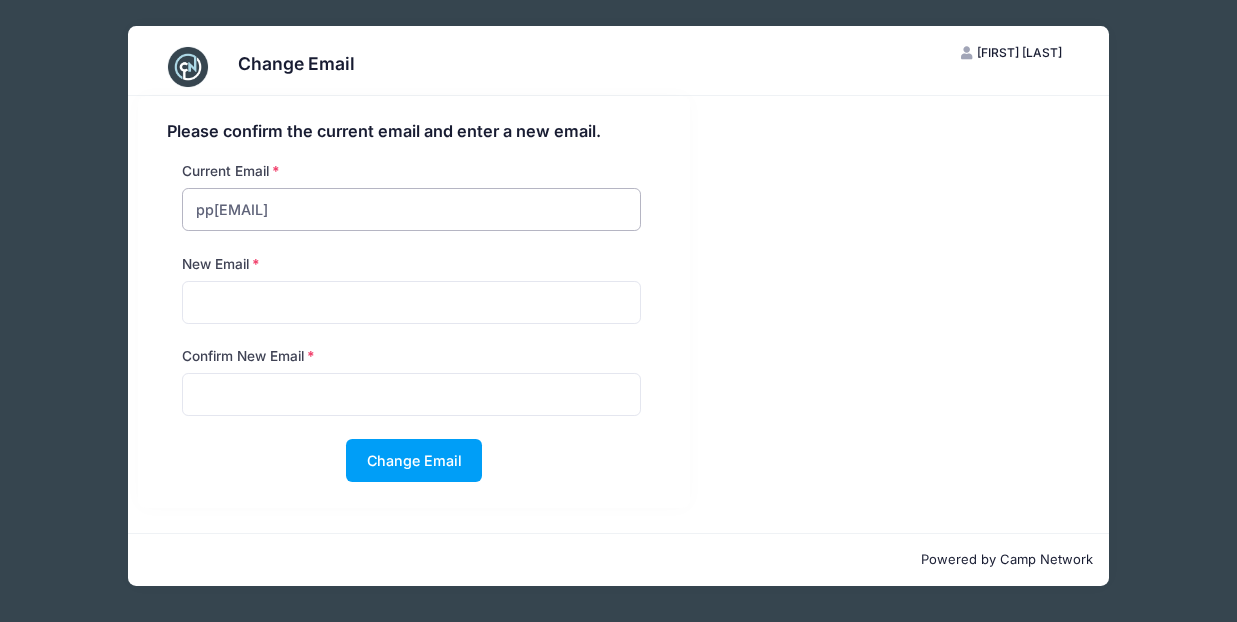 type on "pphyllis@comcast.net" 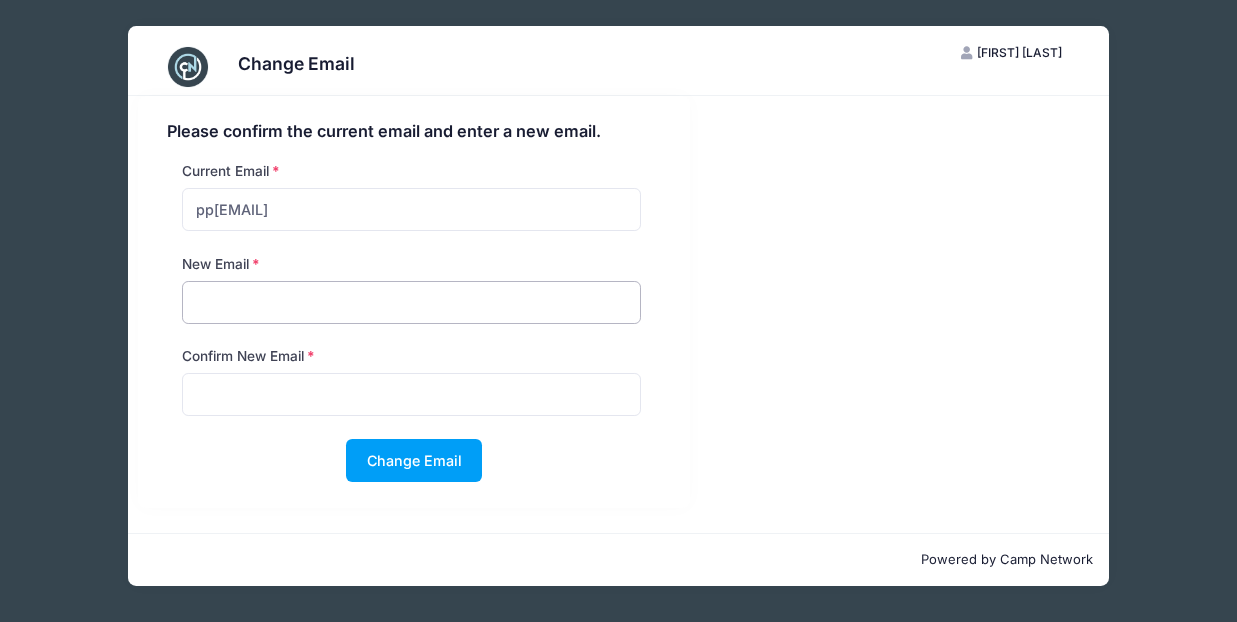 click at bounding box center (411, 302) 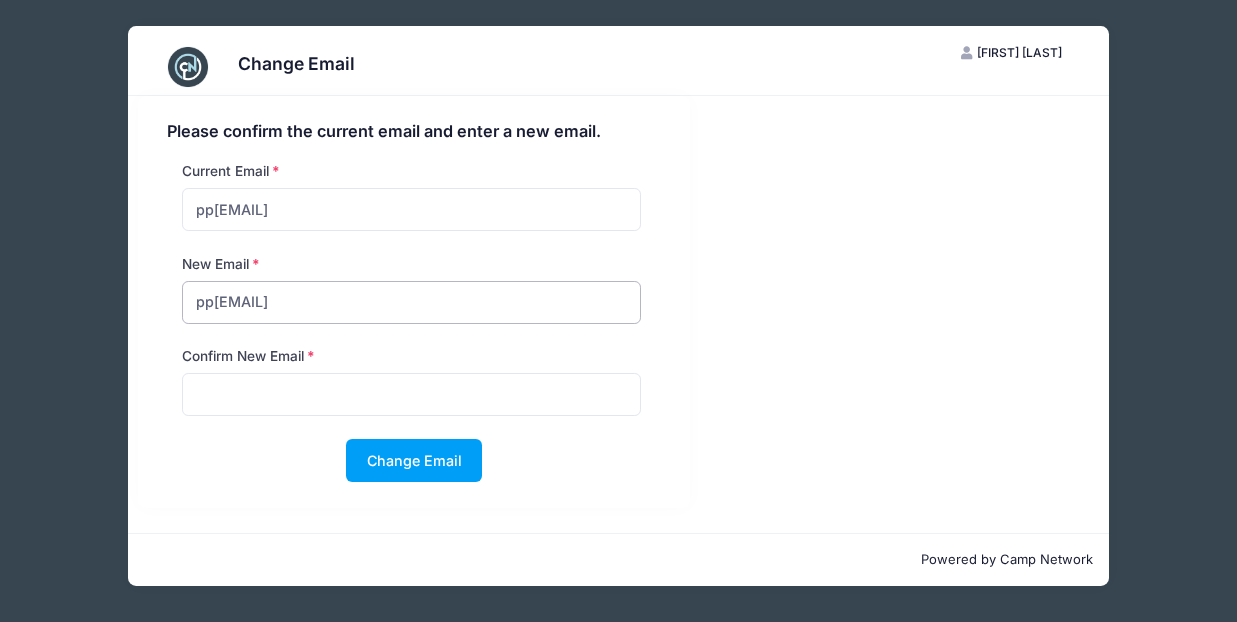 type on "ppatlan374@gmail.com" 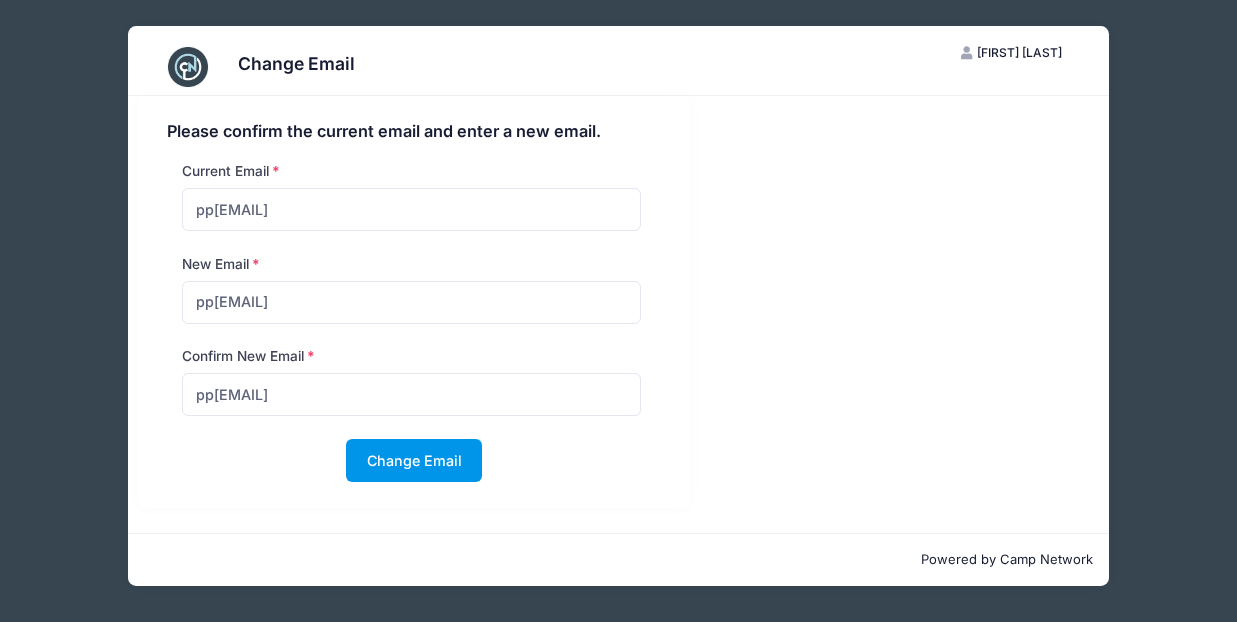 click on "Change Email" at bounding box center (414, 460) 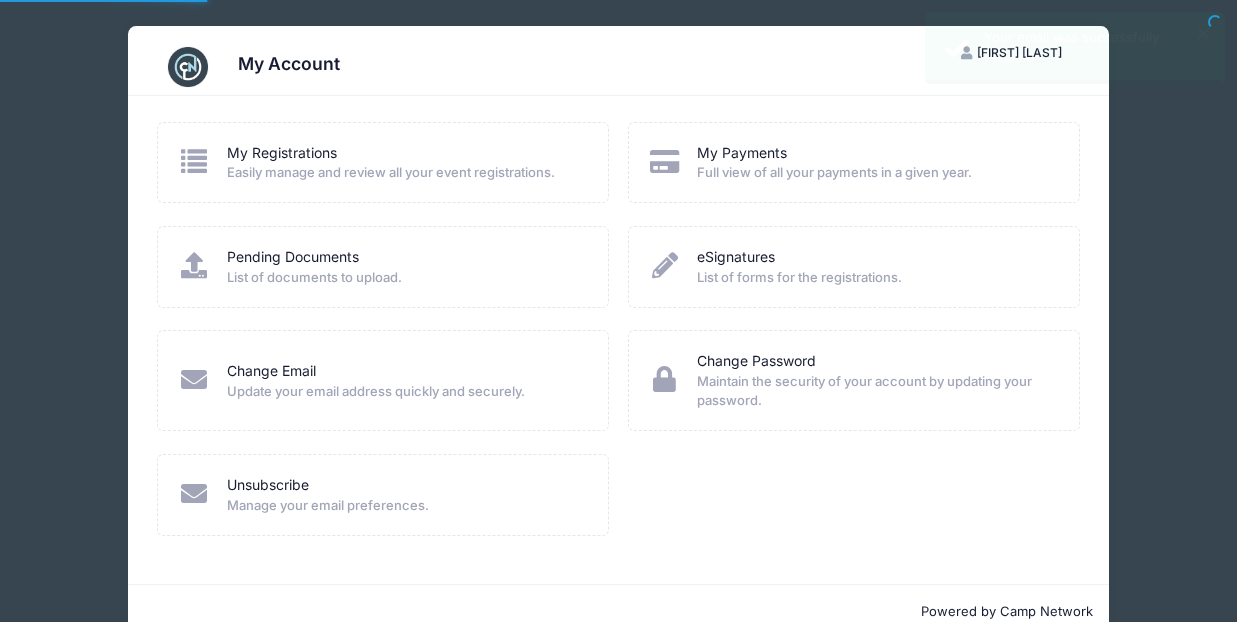 scroll, scrollTop: 0, scrollLeft: 0, axis: both 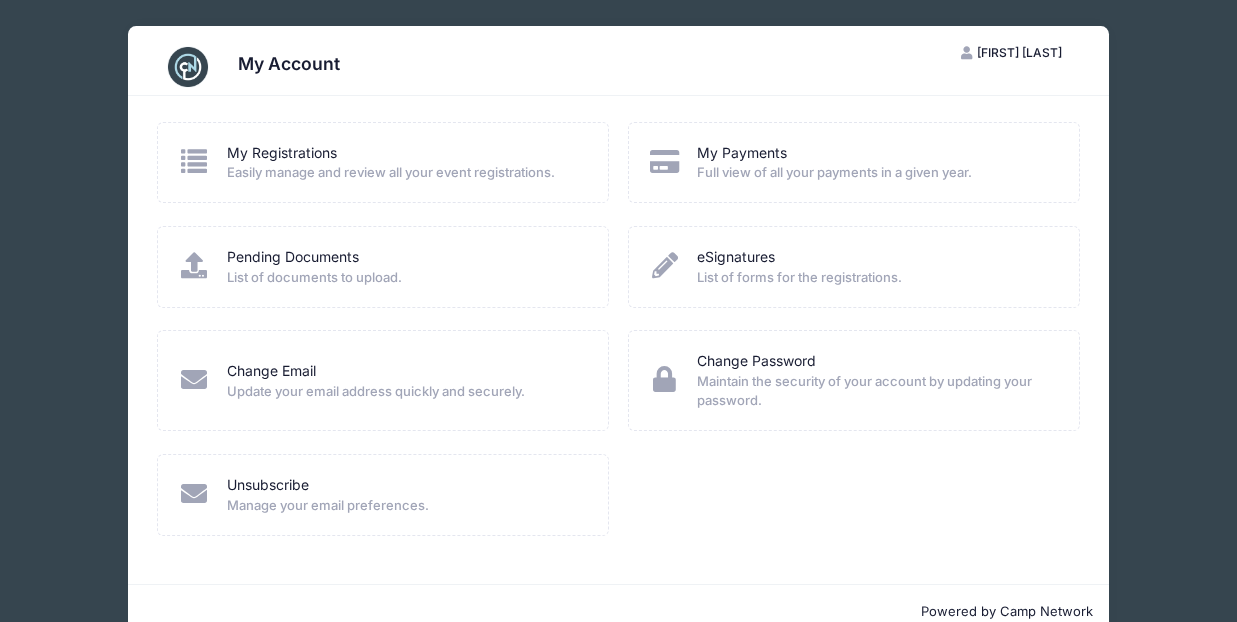 click on "[FIRST] [LAST]" at bounding box center (1019, 52) 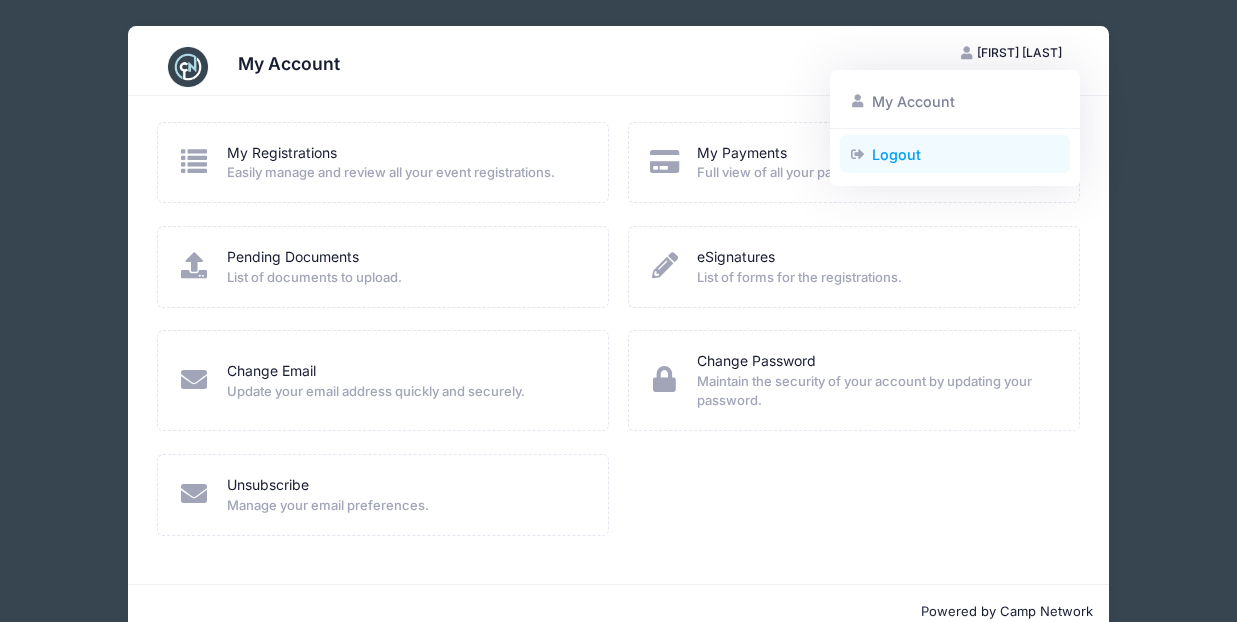 click on "Logout" at bounding box center (955, 154) 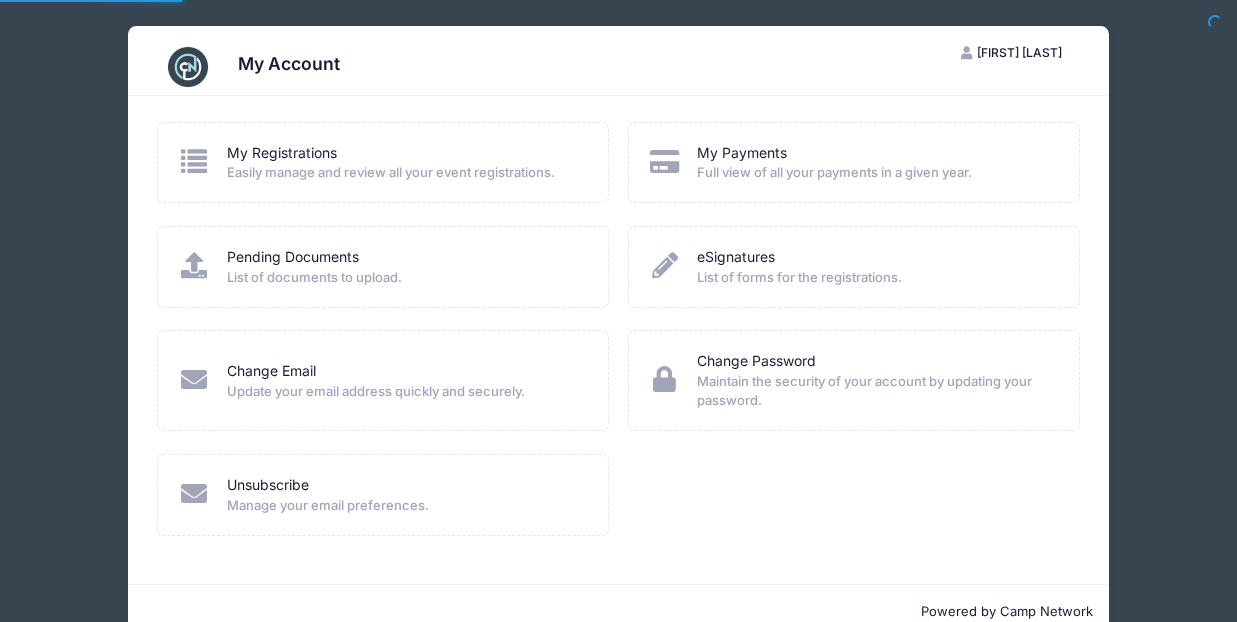 scroll, scrollTop: 0, scrollLeft: 0, axis: both 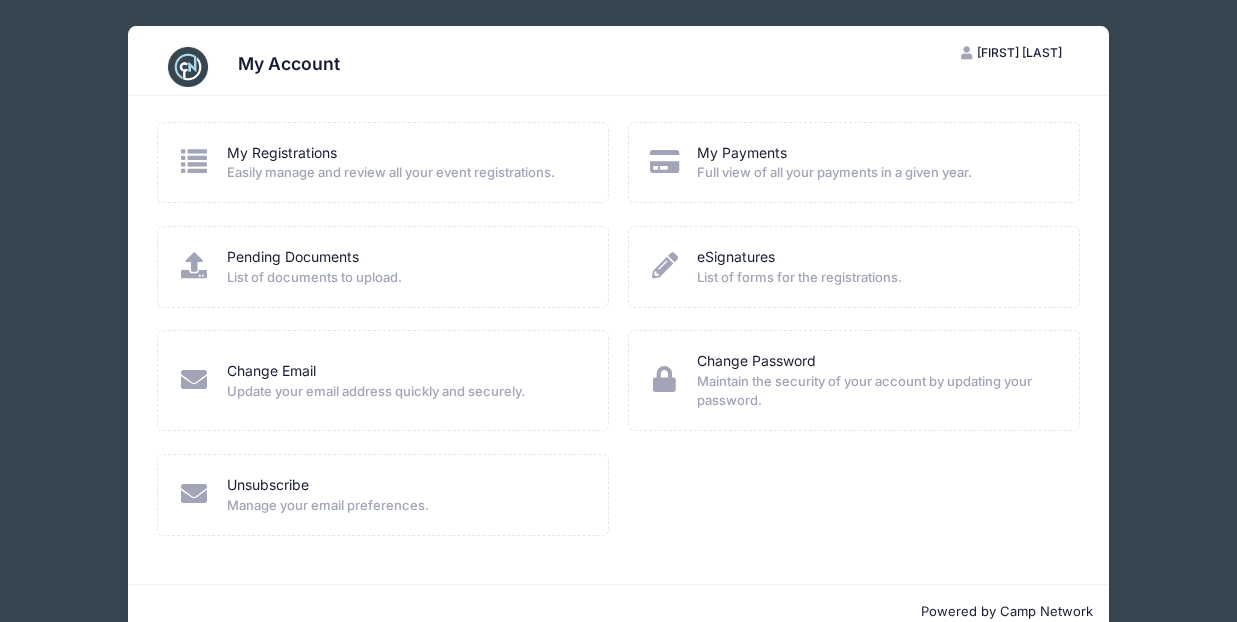 click on "[FIRST] [LAST]" at bounding box center (1019, 52) 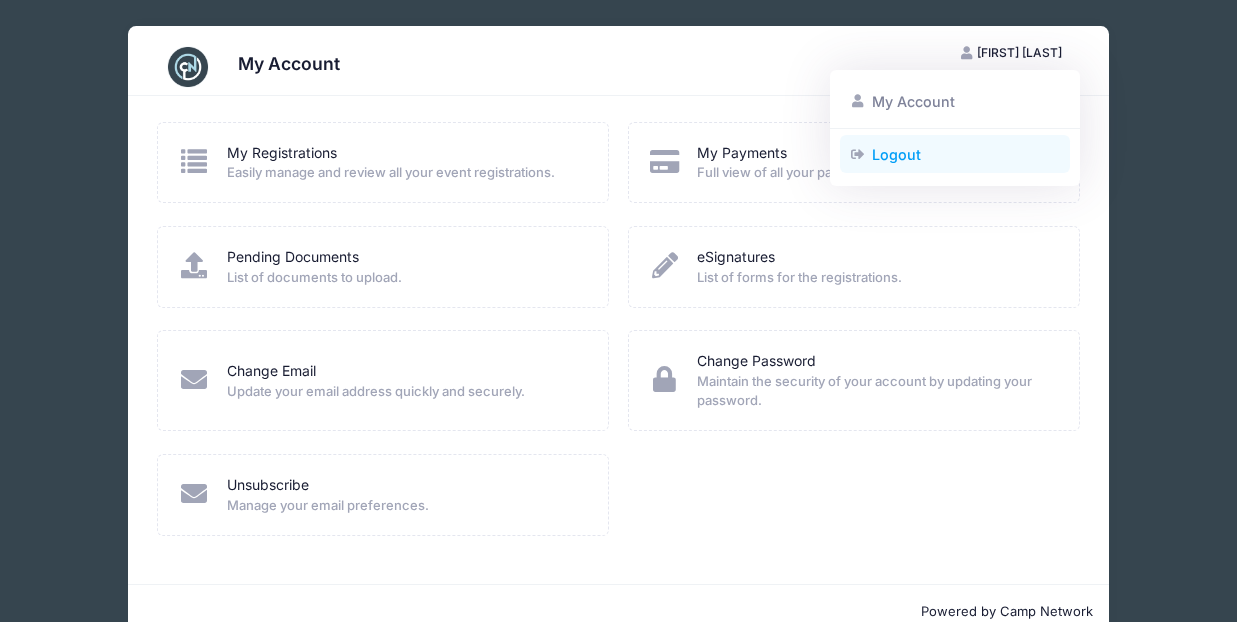 click on "Logout" at bounding box center [955, 154] 